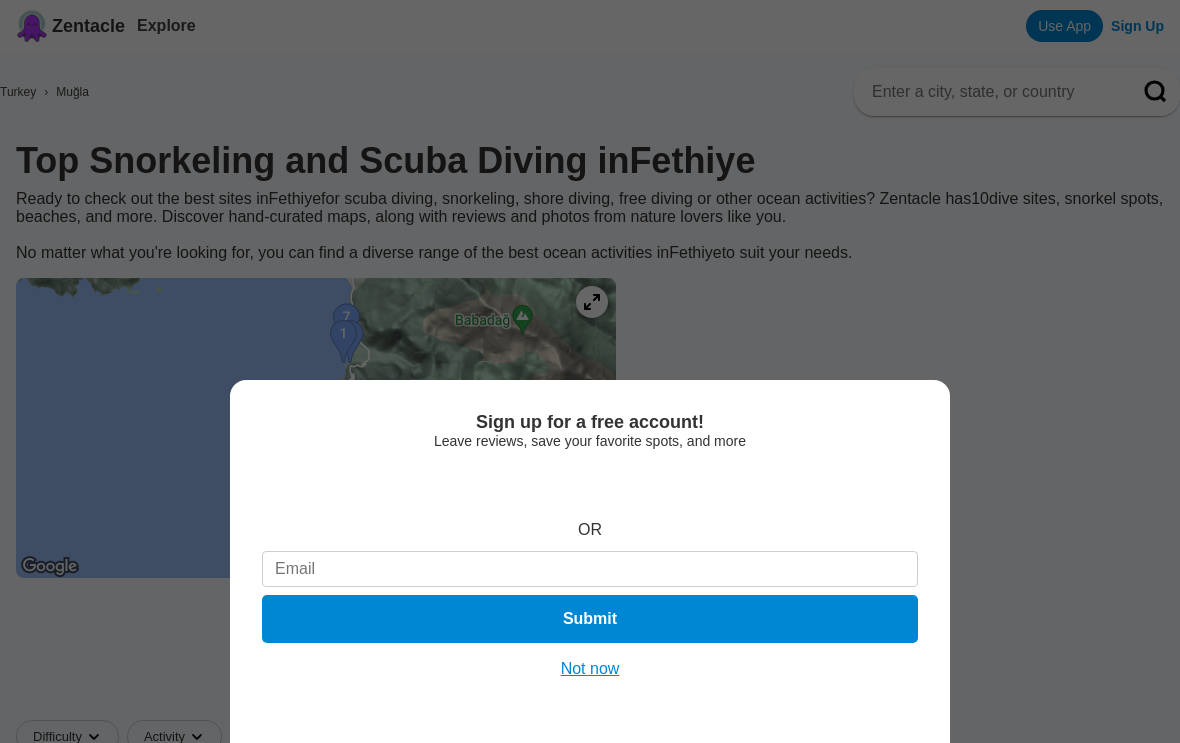 scroll, scrollTop: 0, scrollLeft: 0, axis: both 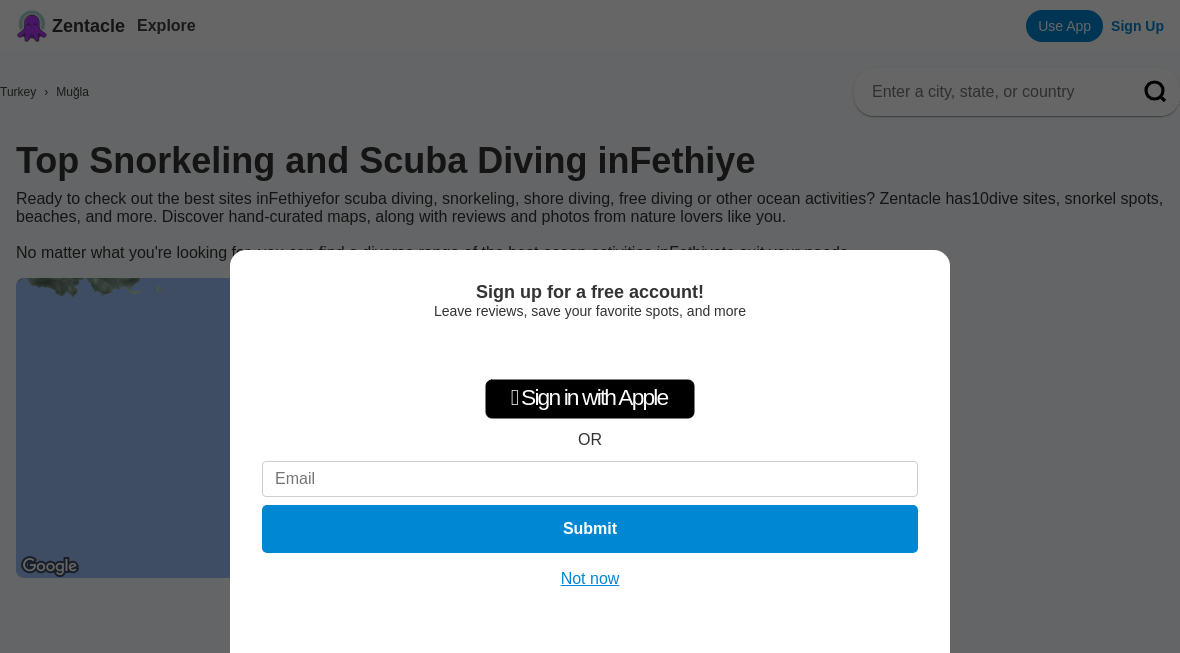 click on "Sign up for a free account! Leave reviews, save your favorite spots, and more
 Sign in with Apple
OR Submit Not now" at bounding box center (590, 451) 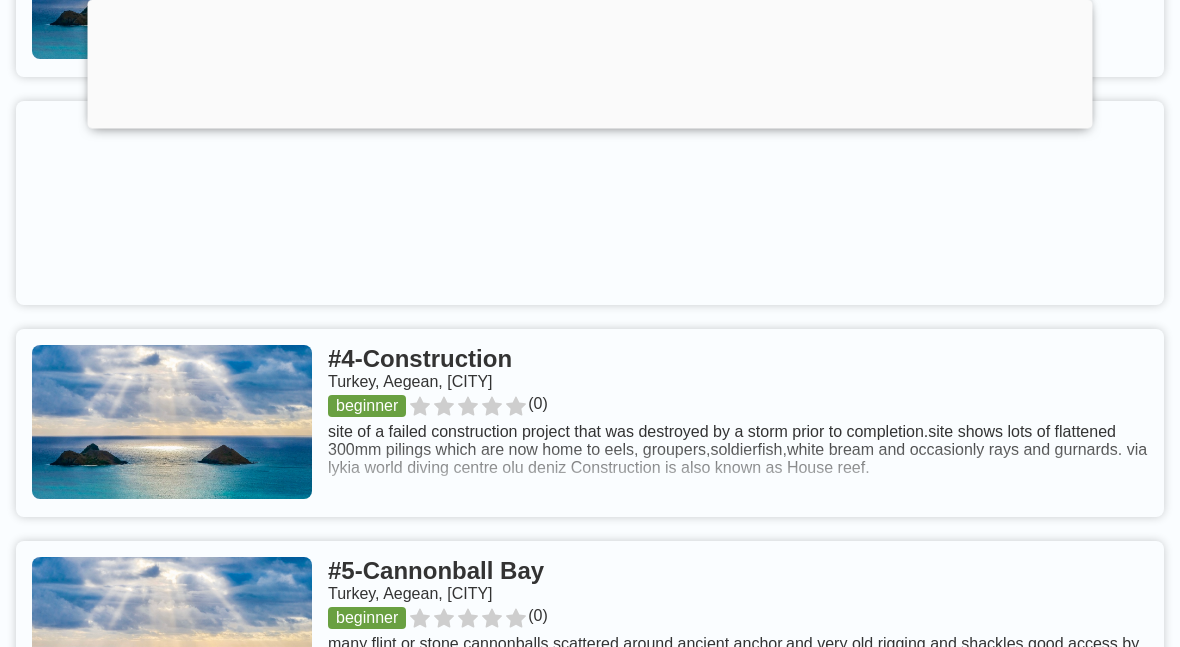 scroll, scrollTop: 1409, scrollLeft: 0, axis: vertical 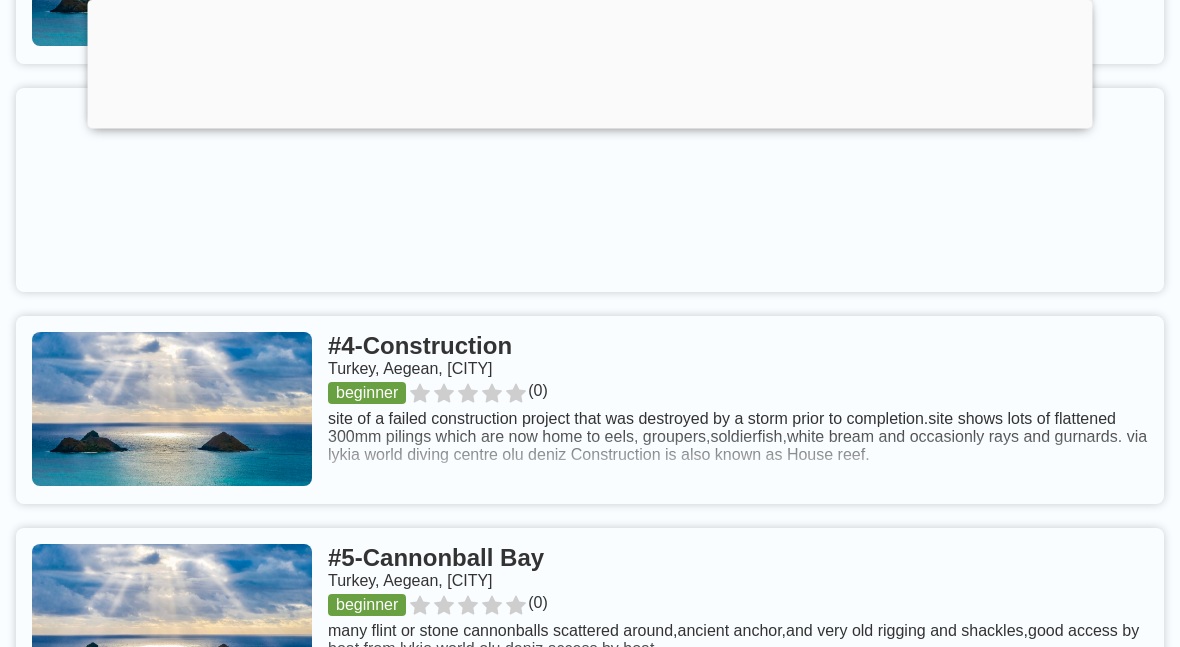 click at bounding box center (590, 411) 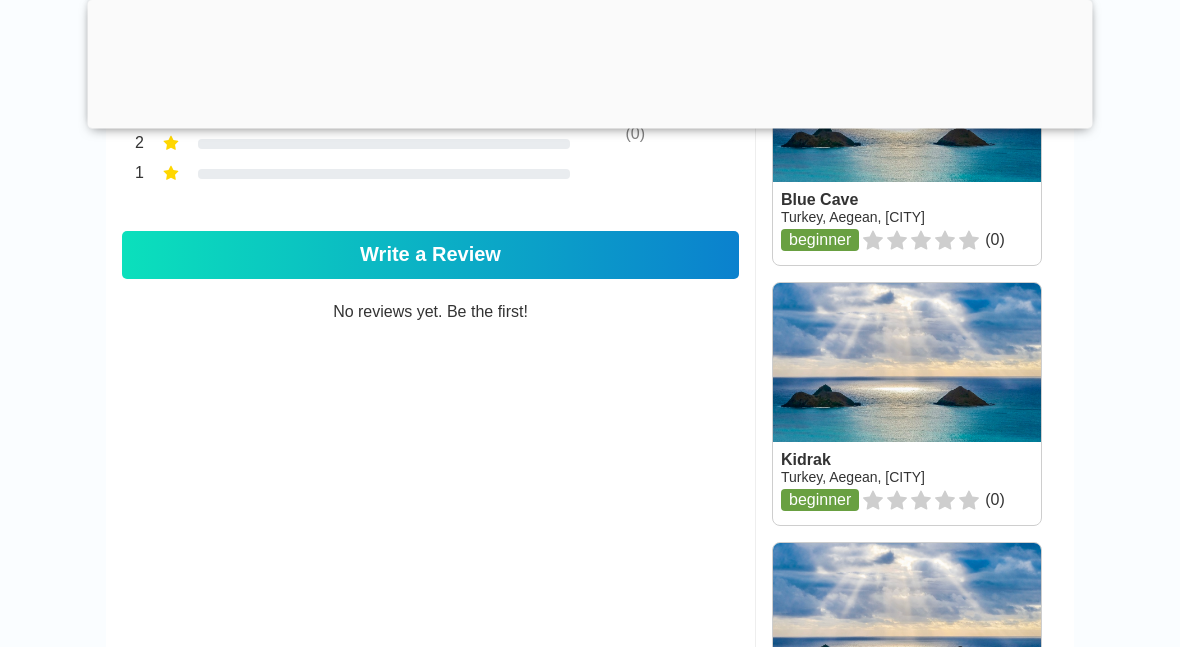 scroll, scrollTop: 0, scrollLeft: 0, axis: both 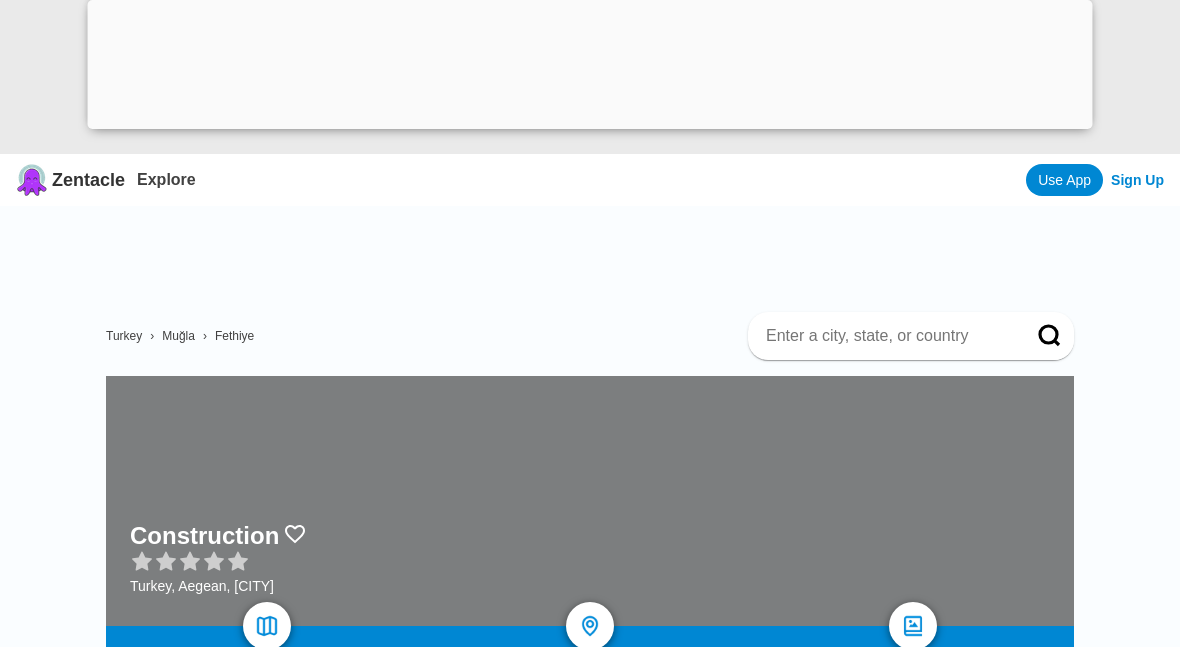 click at bounding box center [913, 626] 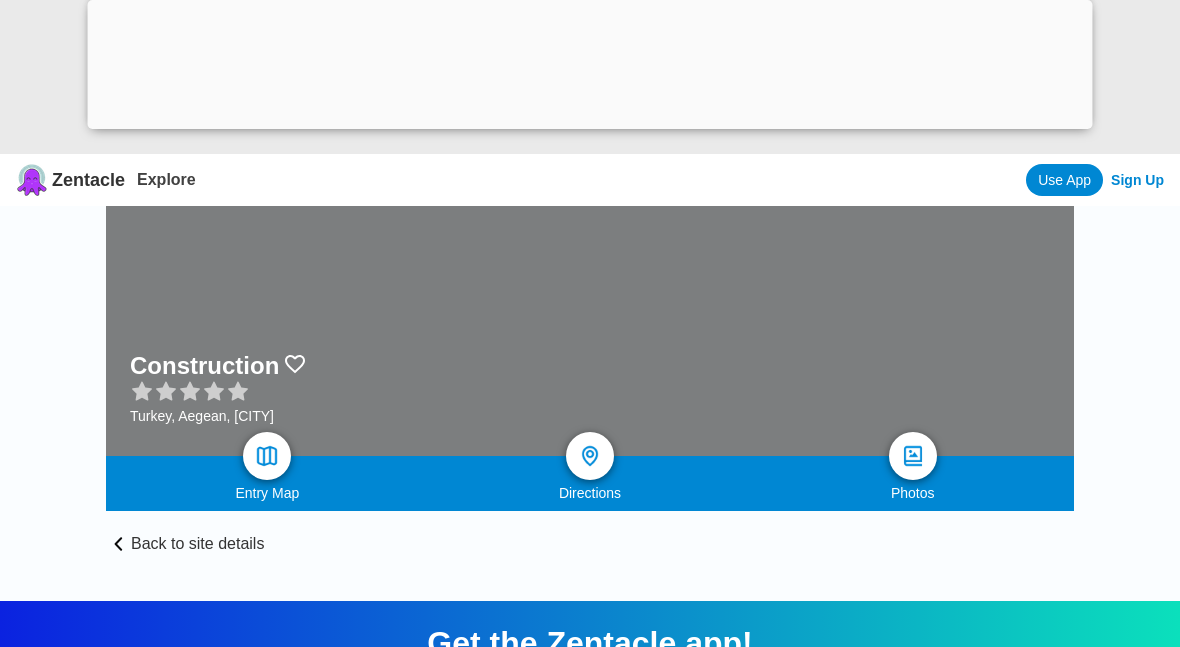 click at bounding box center (913, 456) 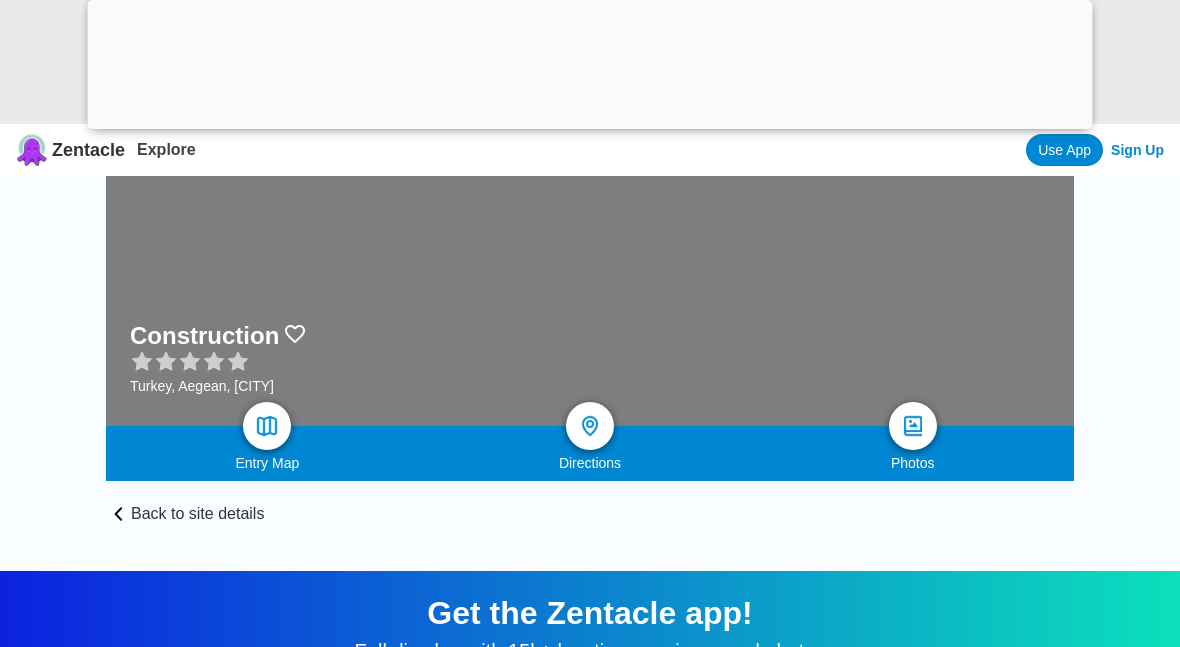 scroll, scrollTop: 33, scrollLeft: 0, axis: vertical 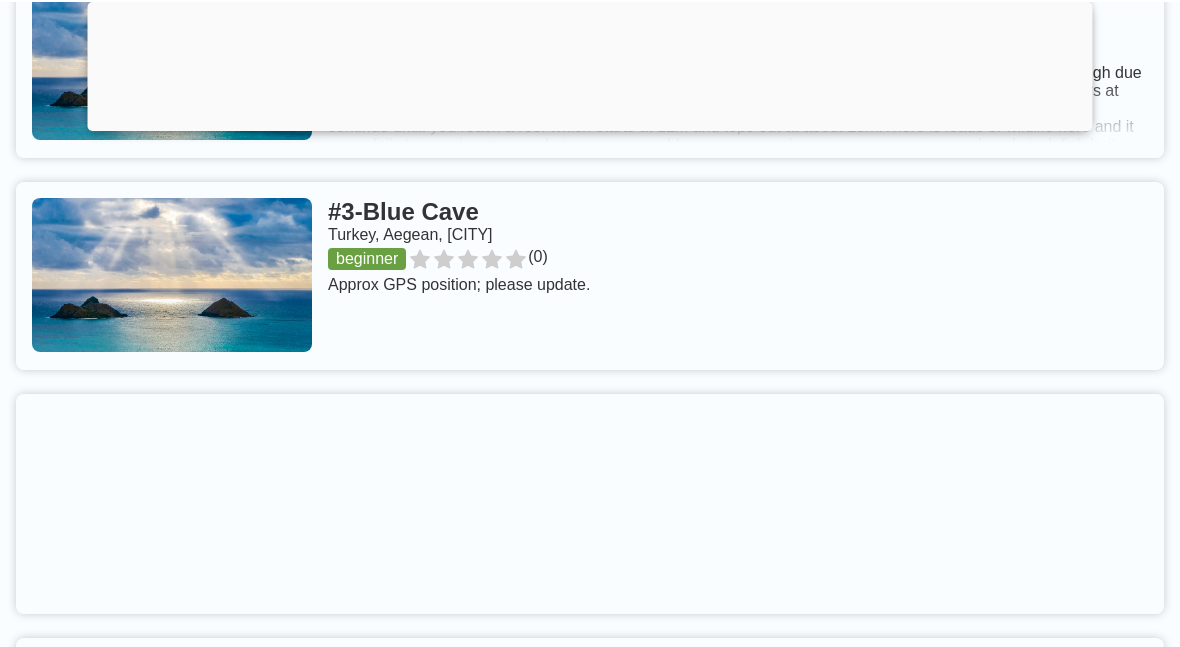 click at bounding box center [590, 274] 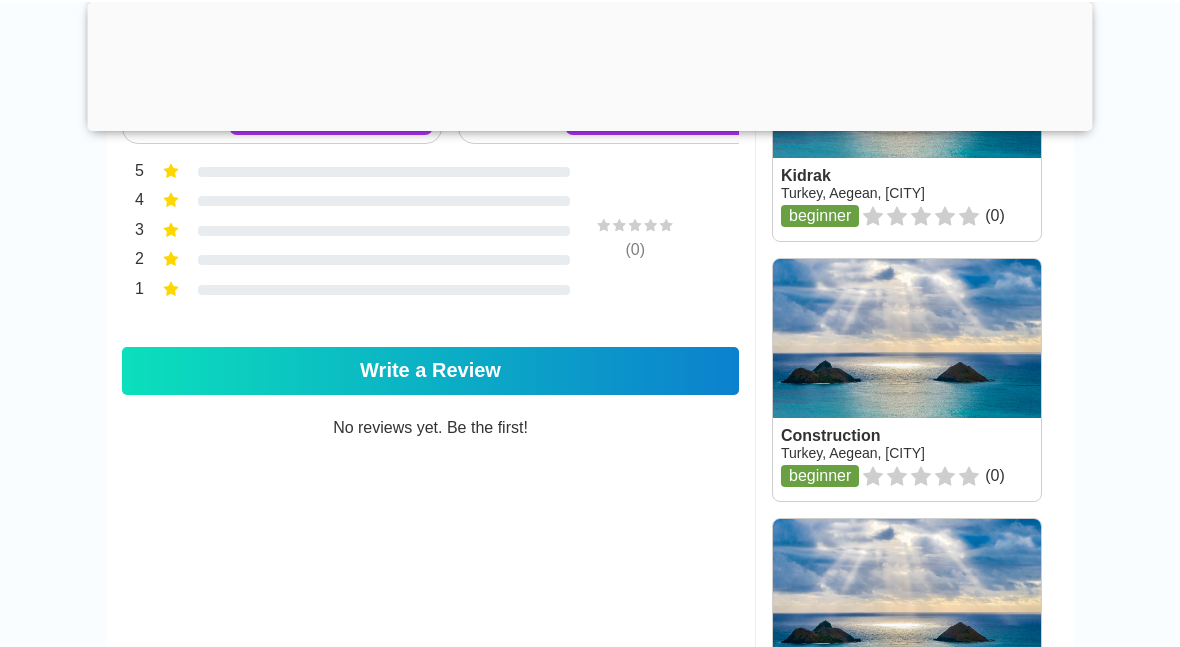 scroll, scrollTop: 0, scrollLeft: 0, axis: both 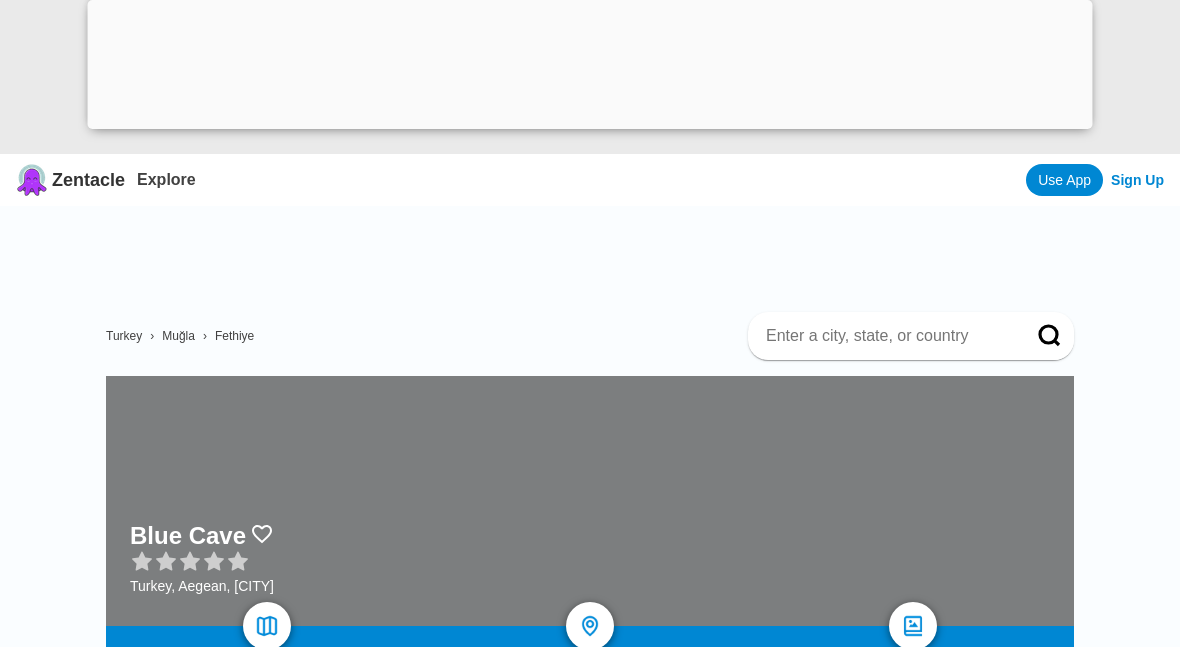 click at bounding box center [590, 626] 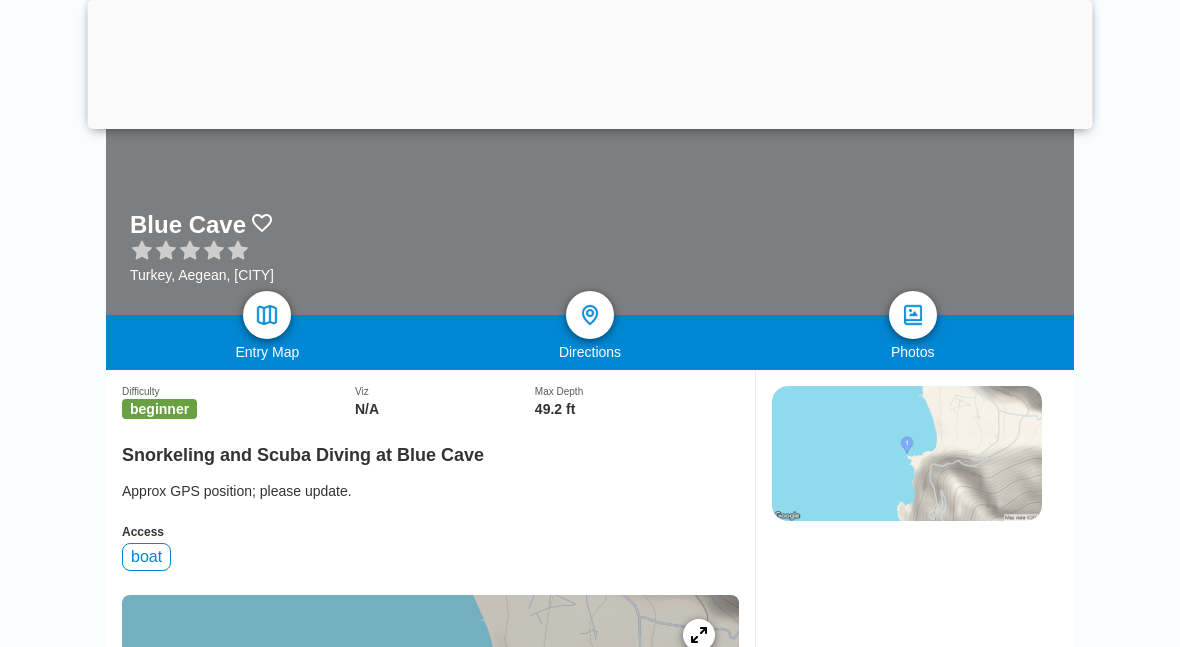 scroll, scrollTop: 260, scrollLeft: 0, axis: vertical 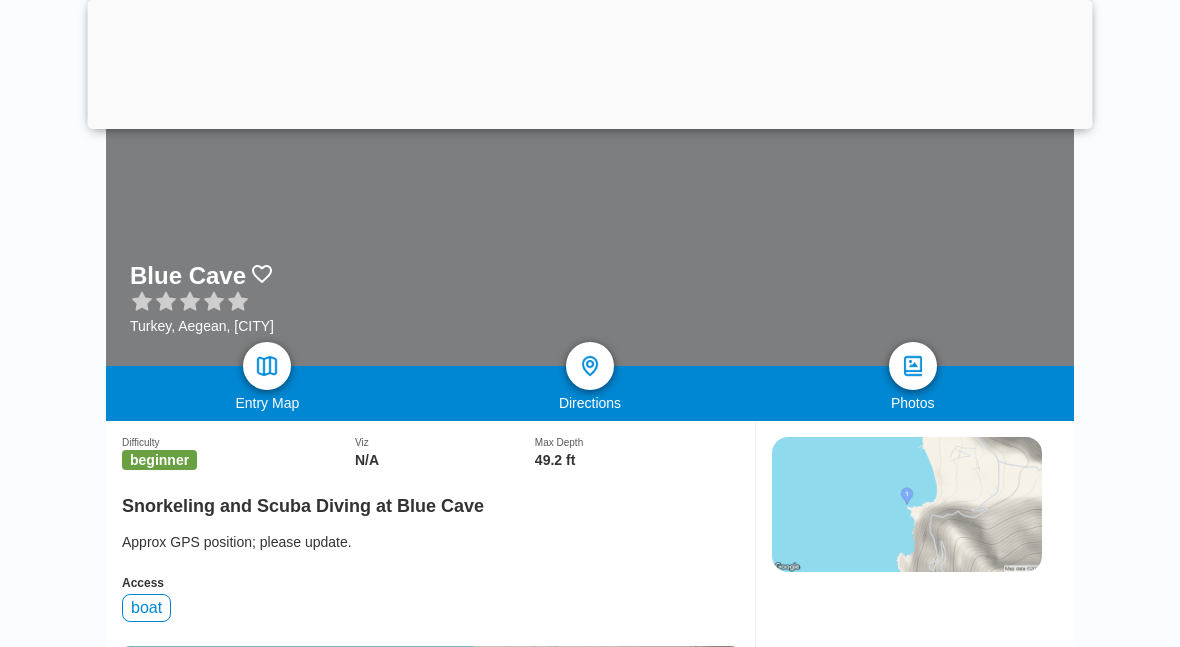 click at bounding box center (913, 366) 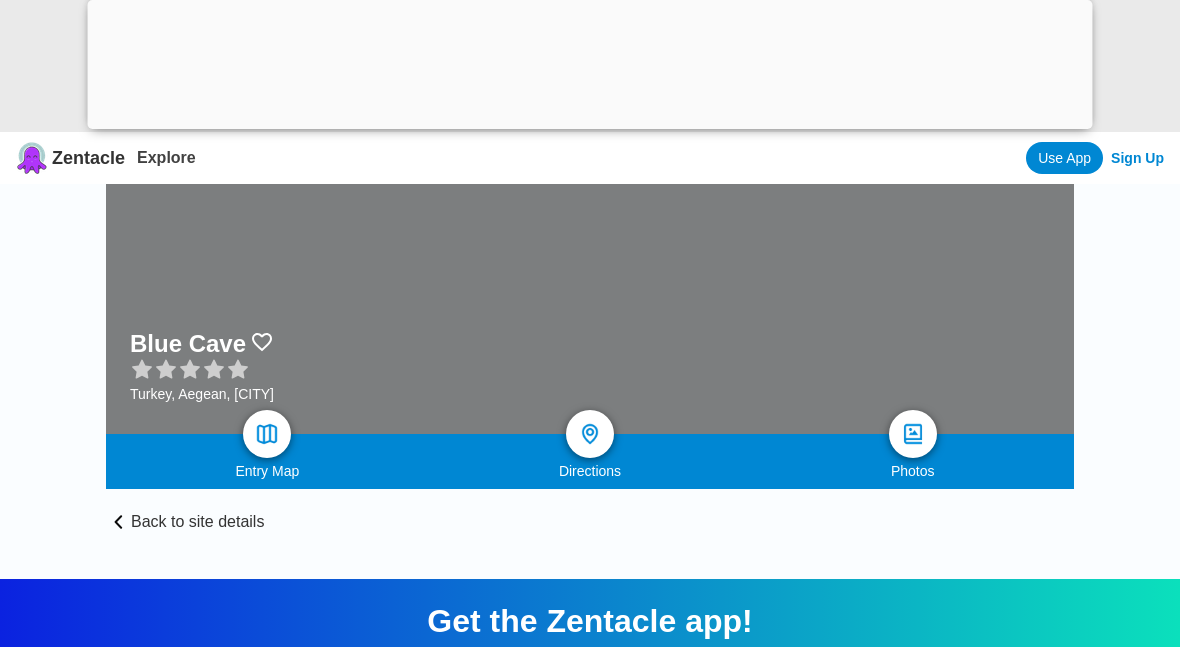 scroll, scrollTop: 17, scrollLeft: 0, axis: vertical 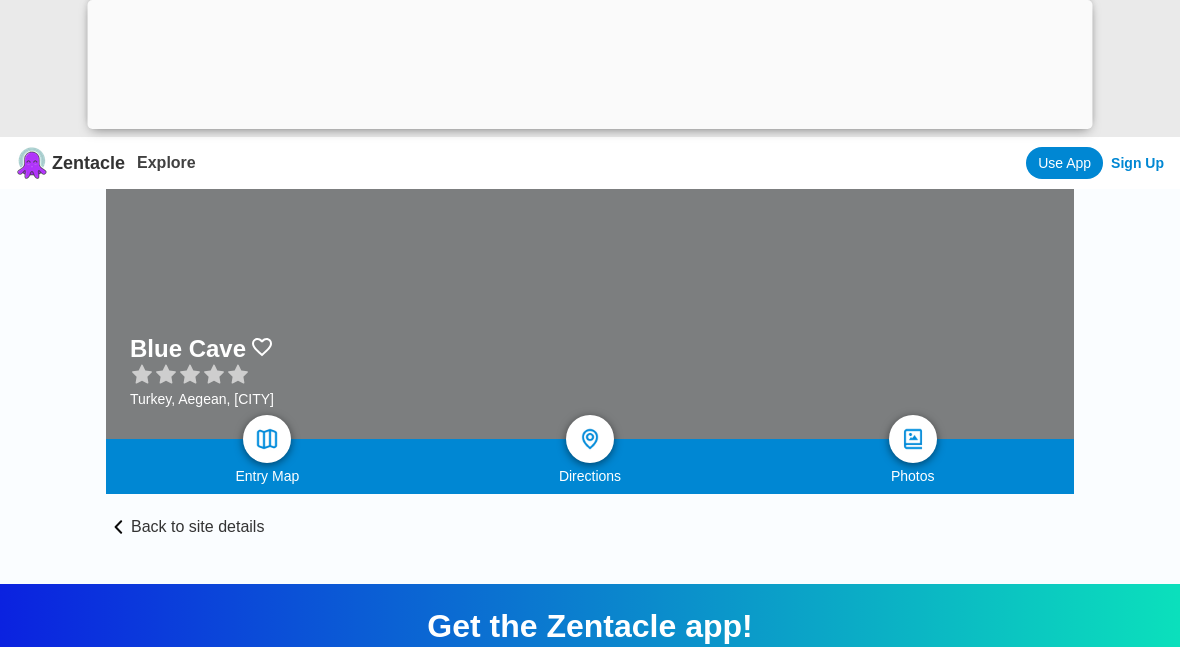click at bounding box center (590, 439) 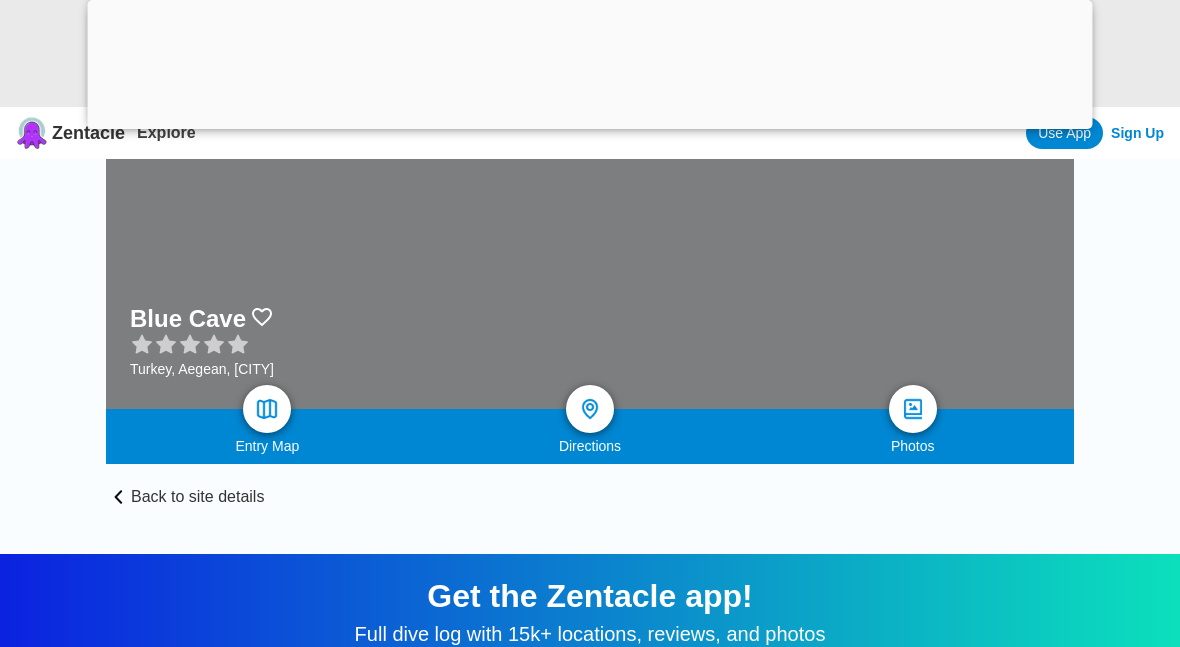 scroll, scrollTop: 50, scrollLeft: 0, axis: vertical 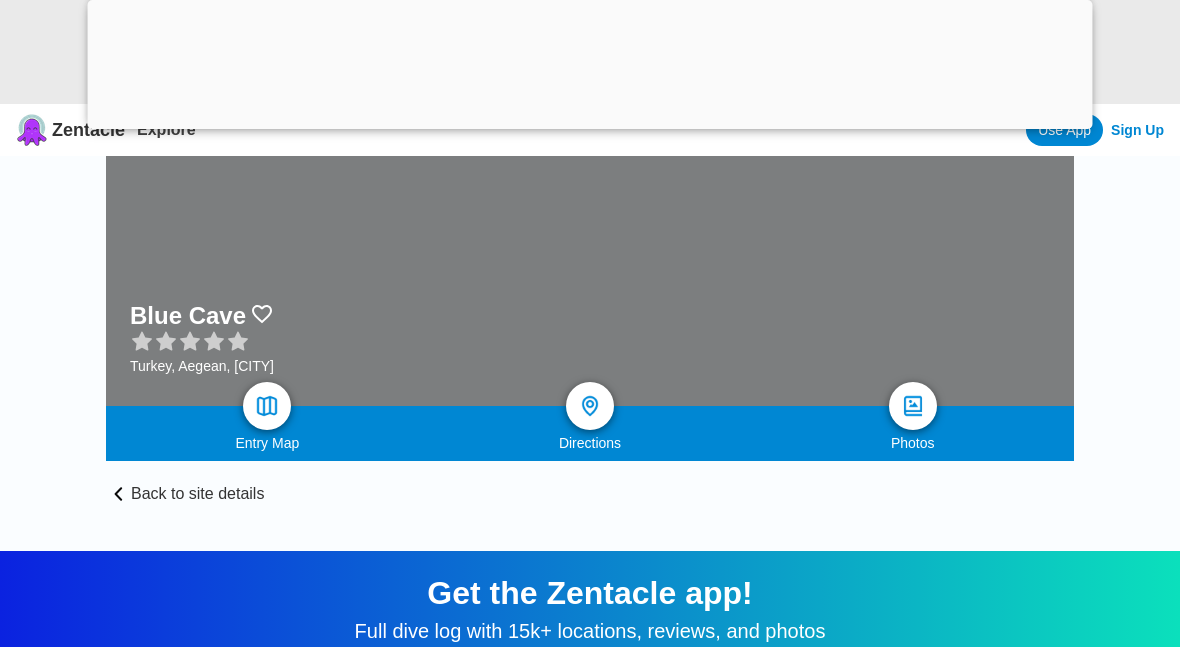 click at bounding box center [590, 406] 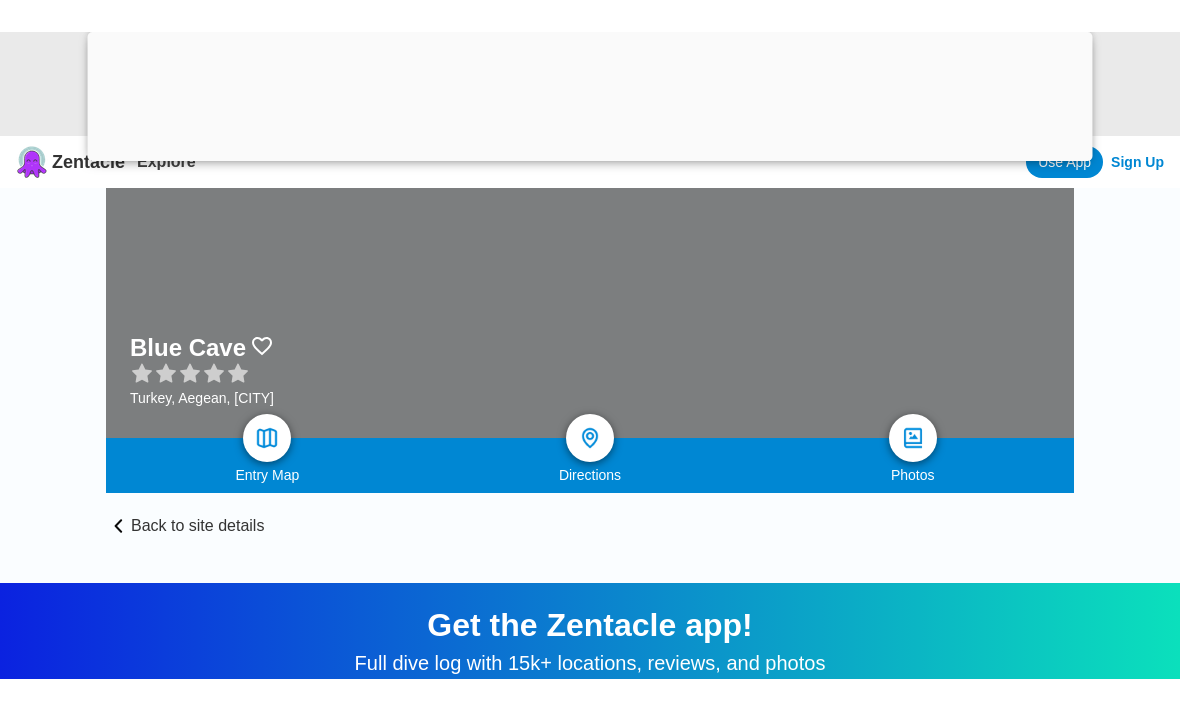 scroll, scrollTop: 83, scrollLeft: 0, axis: vertical 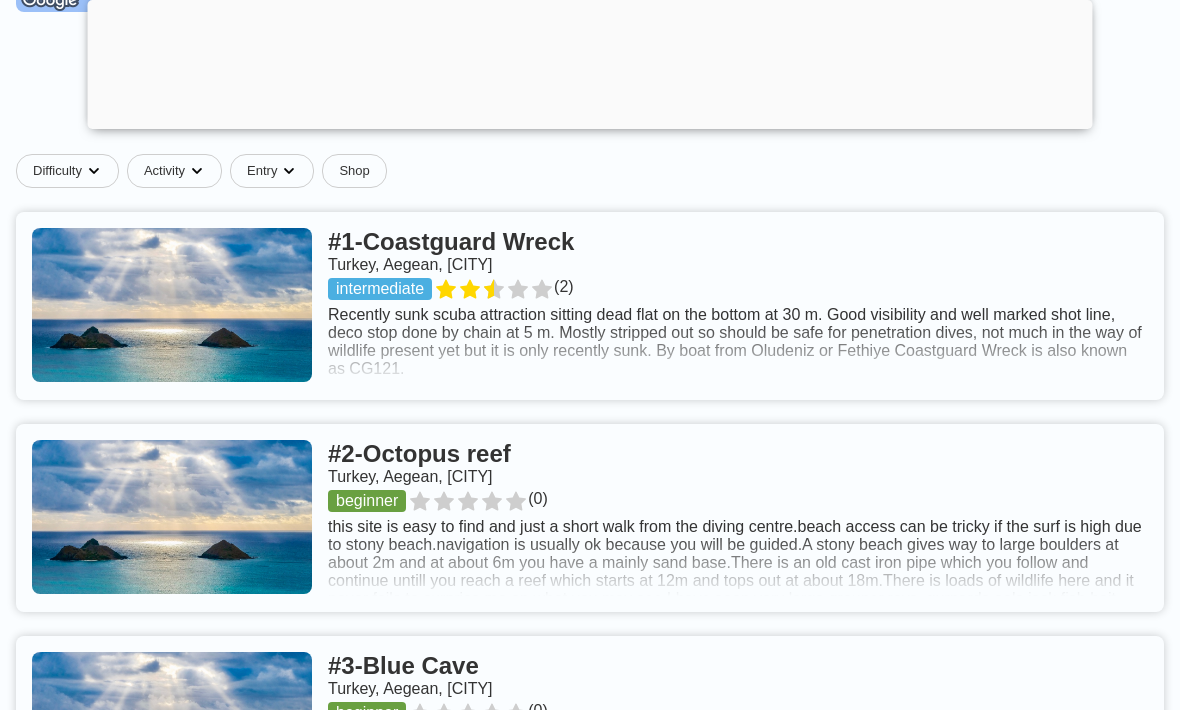 click at bounding box center (590, 518) 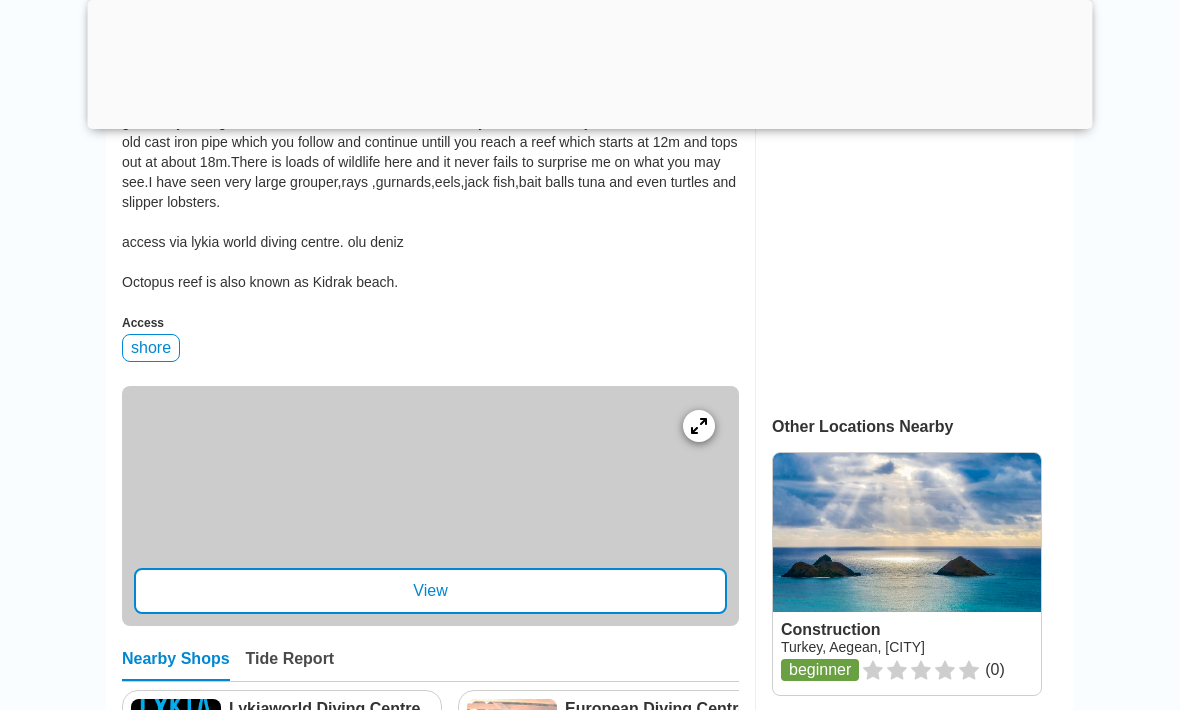 scroll, scrollTop: 0, scrollLeft: 0, axis: both 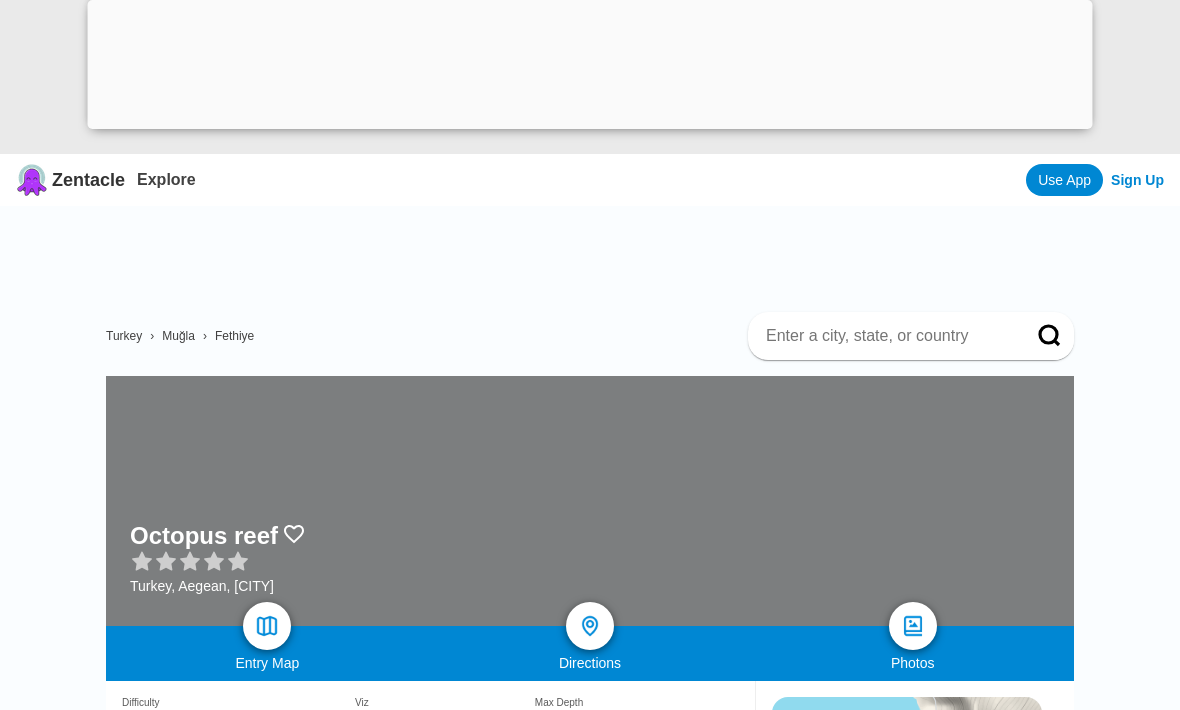 click at bounding box center (590, 626) 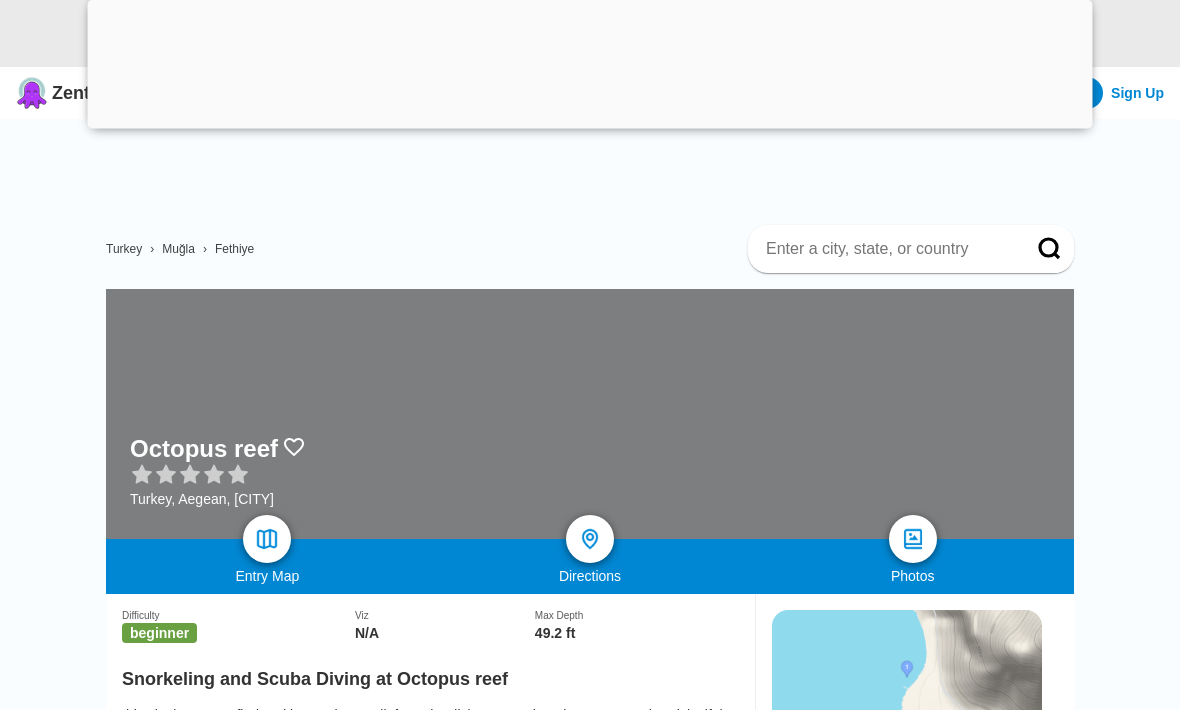 click at bounding box center (590, 415) 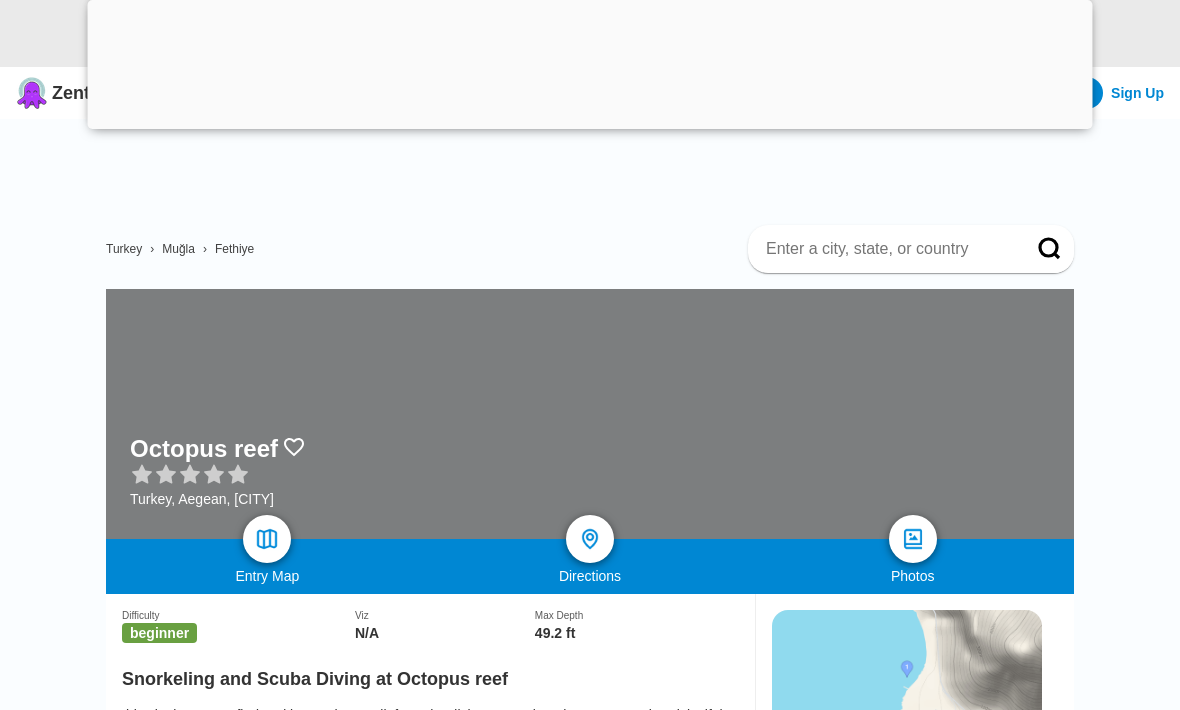click at bounding box center [590, 414] 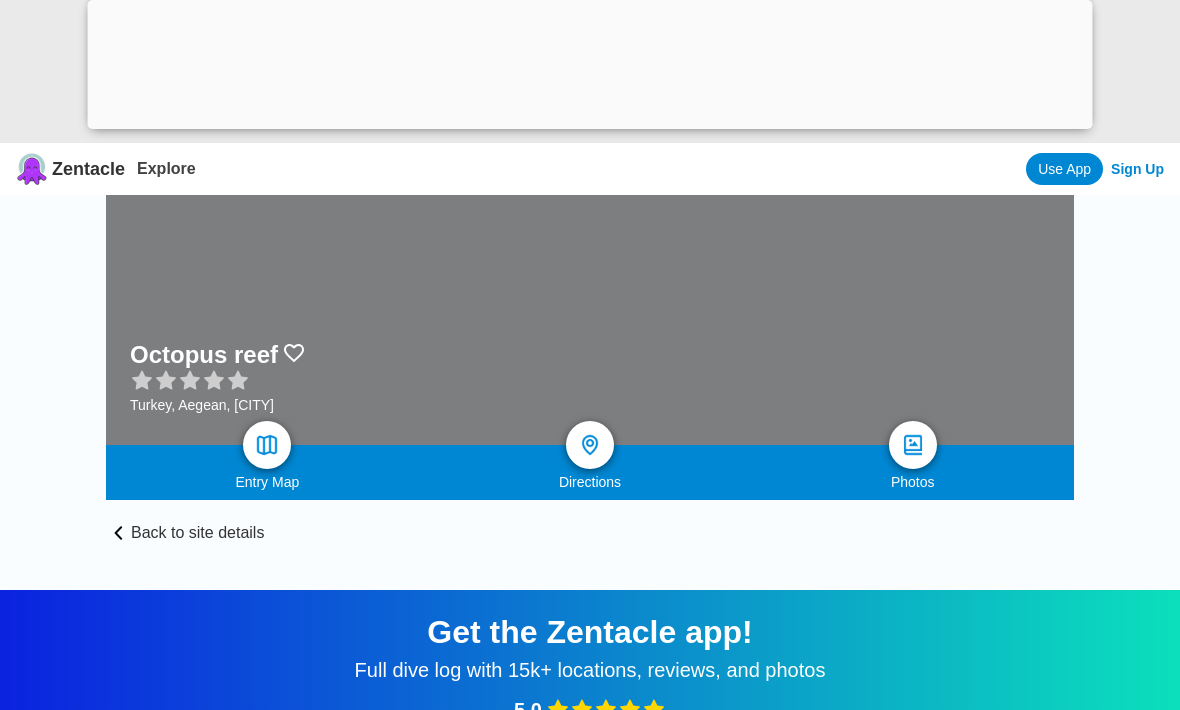 scroll, scrollTop: 0, scrollLeft: 0, axis: both 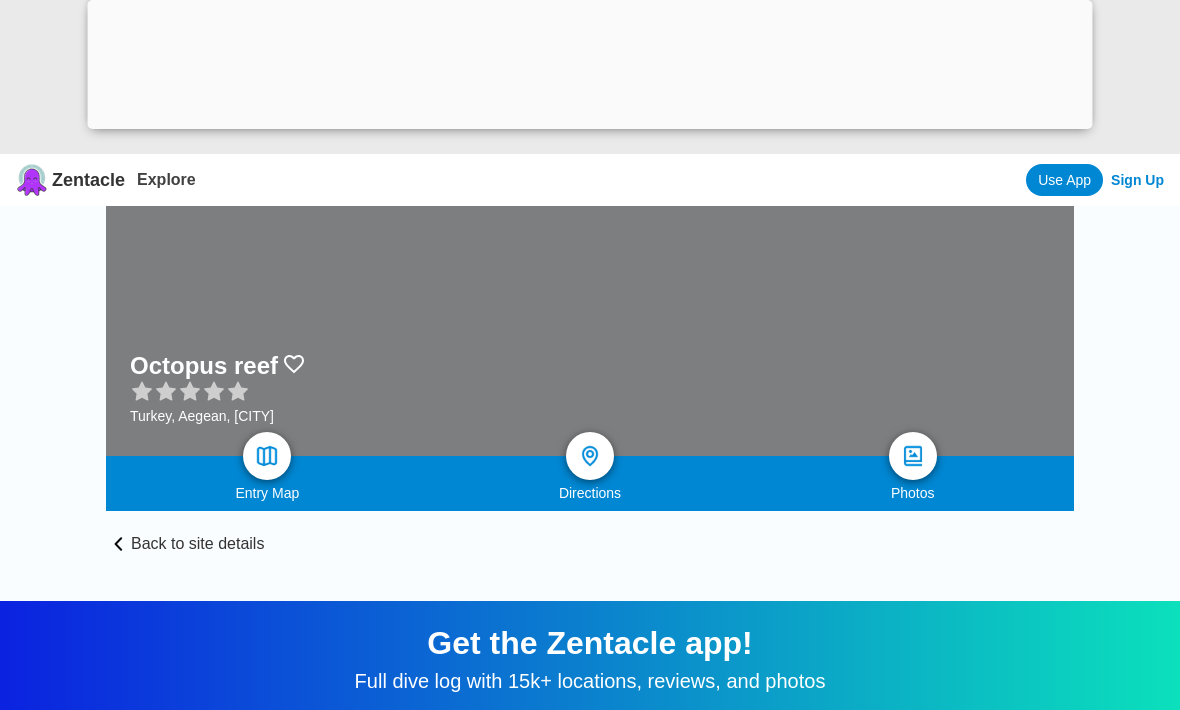 click at bounding box center [590, 456] 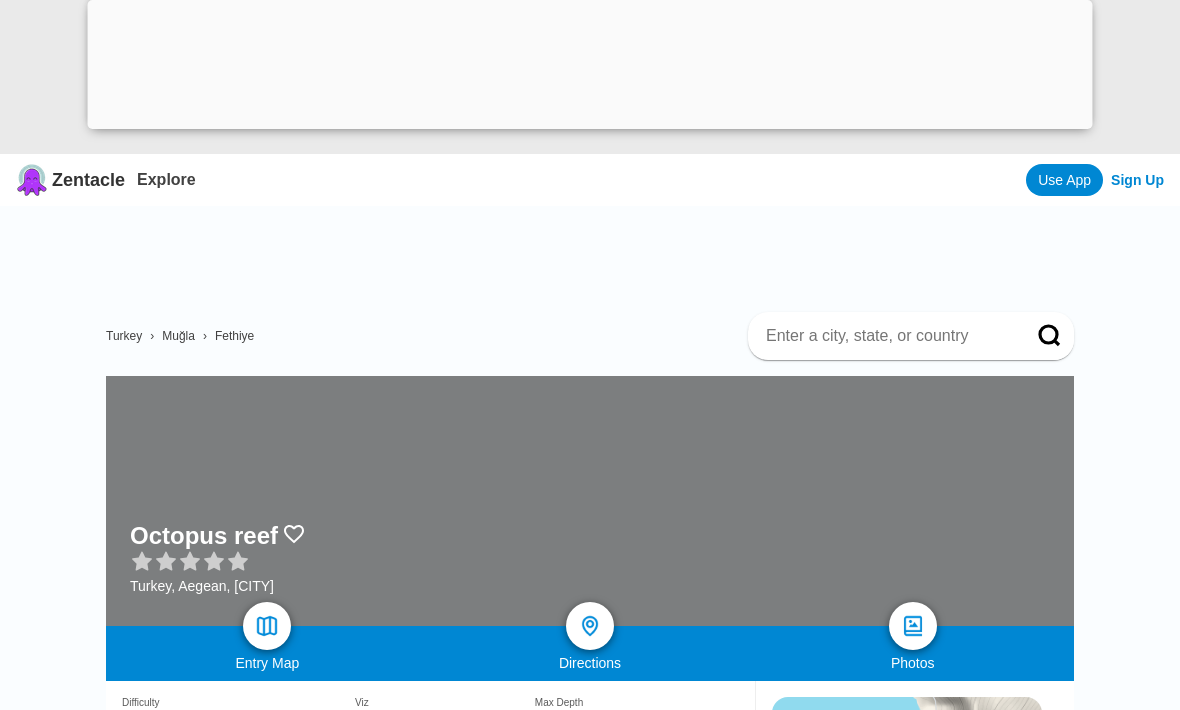 scroll, scrollTop: 153, scrollLeft: 0, axis: vertical 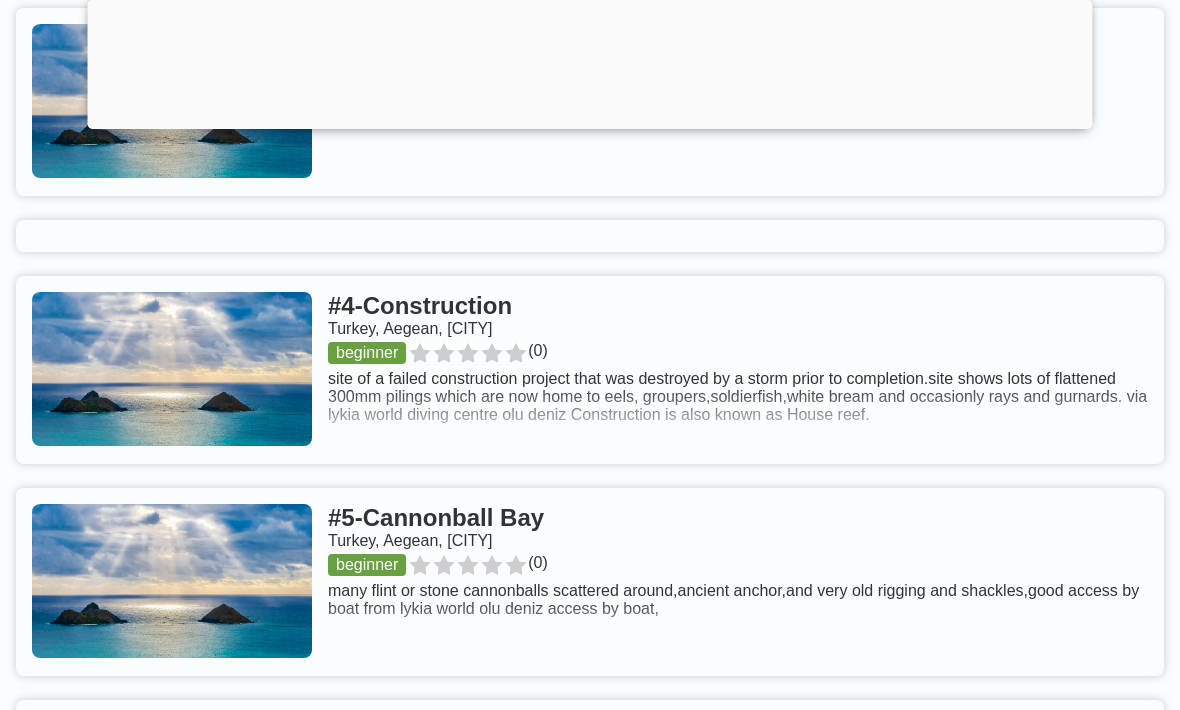 click at bounding box center (590, 370) 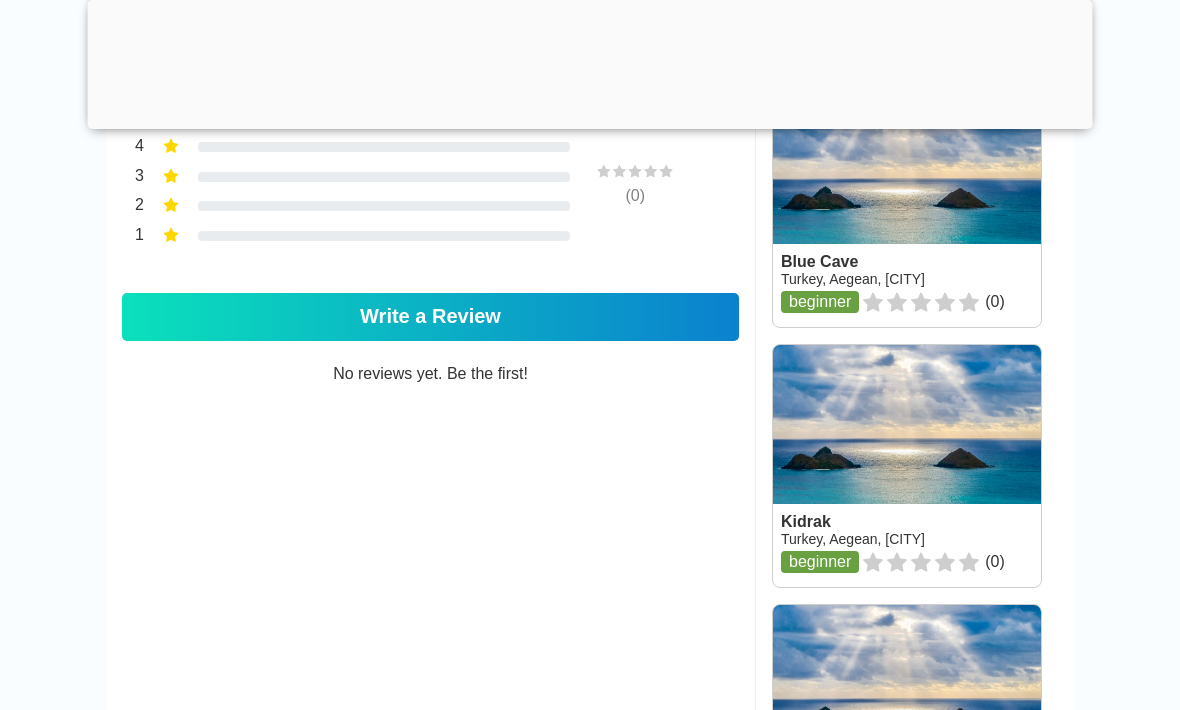 scroll, scrollTop: 0, scrollLeft: 0, axis: both 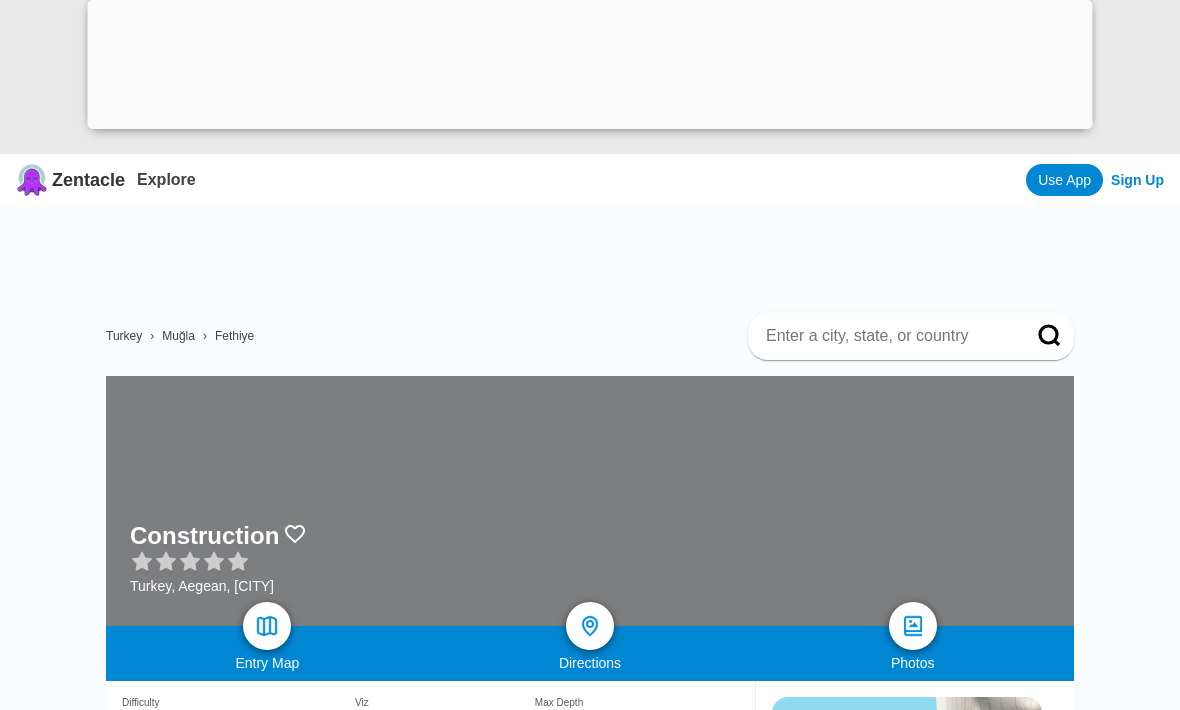 click on "Photos" at bounding box center (912, 648) 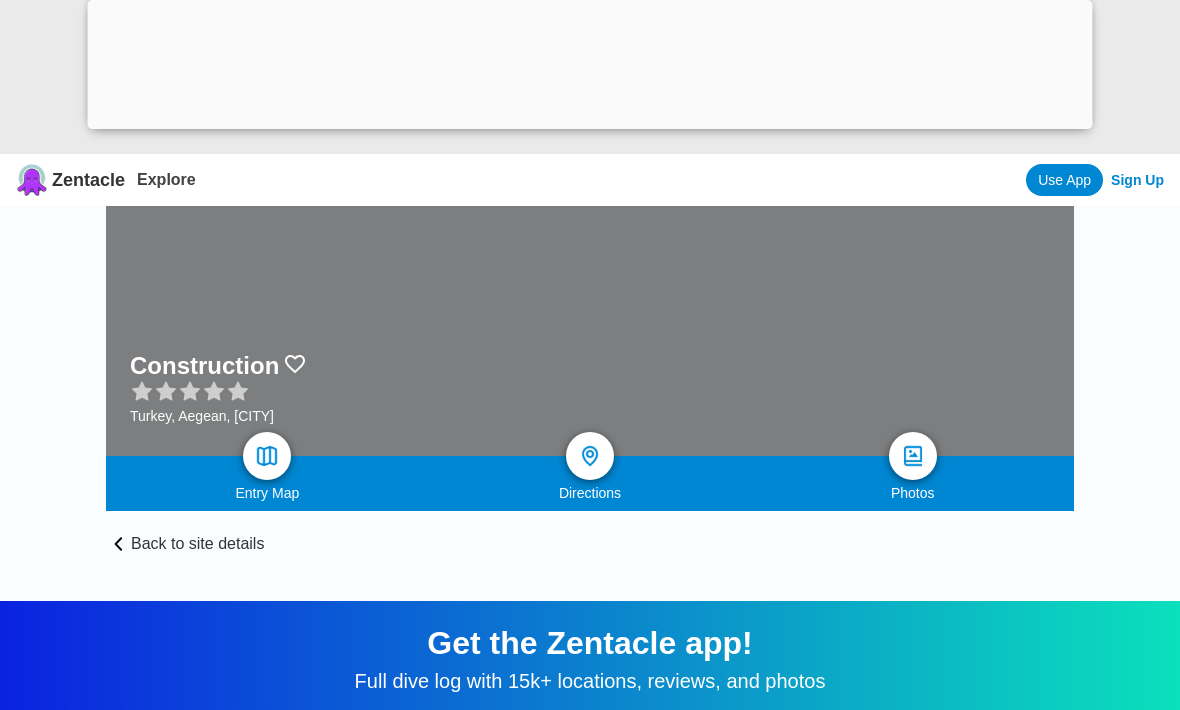 click at bounding box center (590, 456) 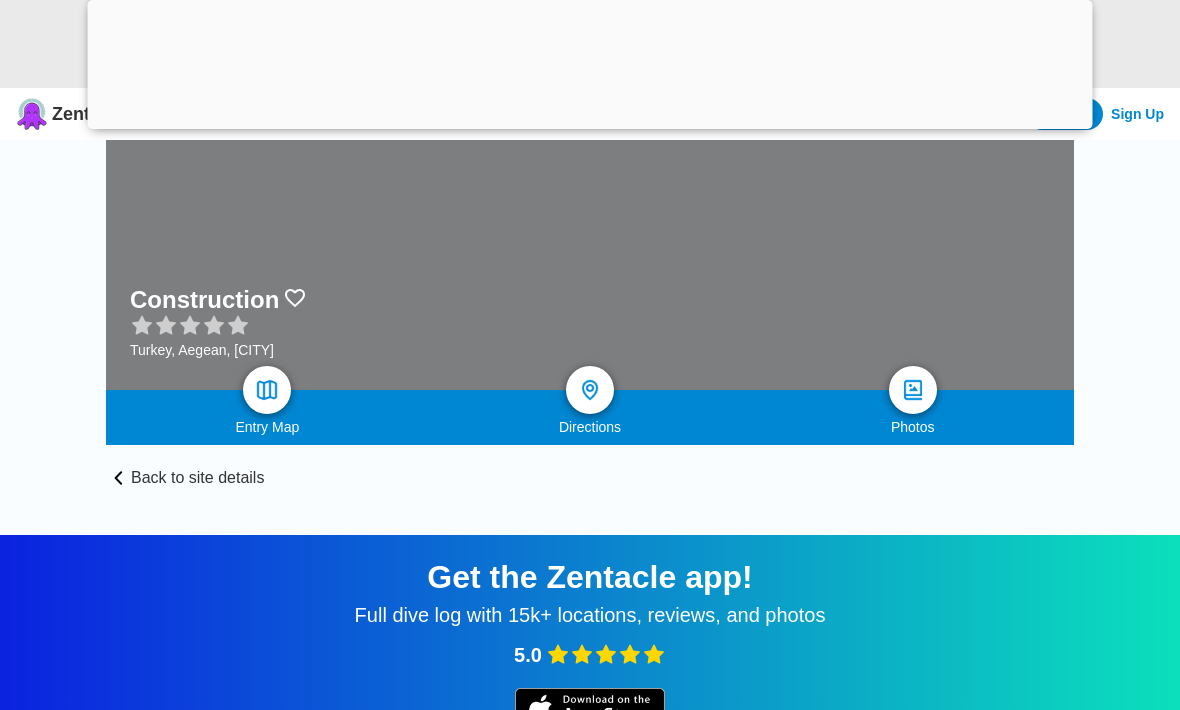 scroll, scrollTop: 66, scrollLeft: 0, axis: vertical 